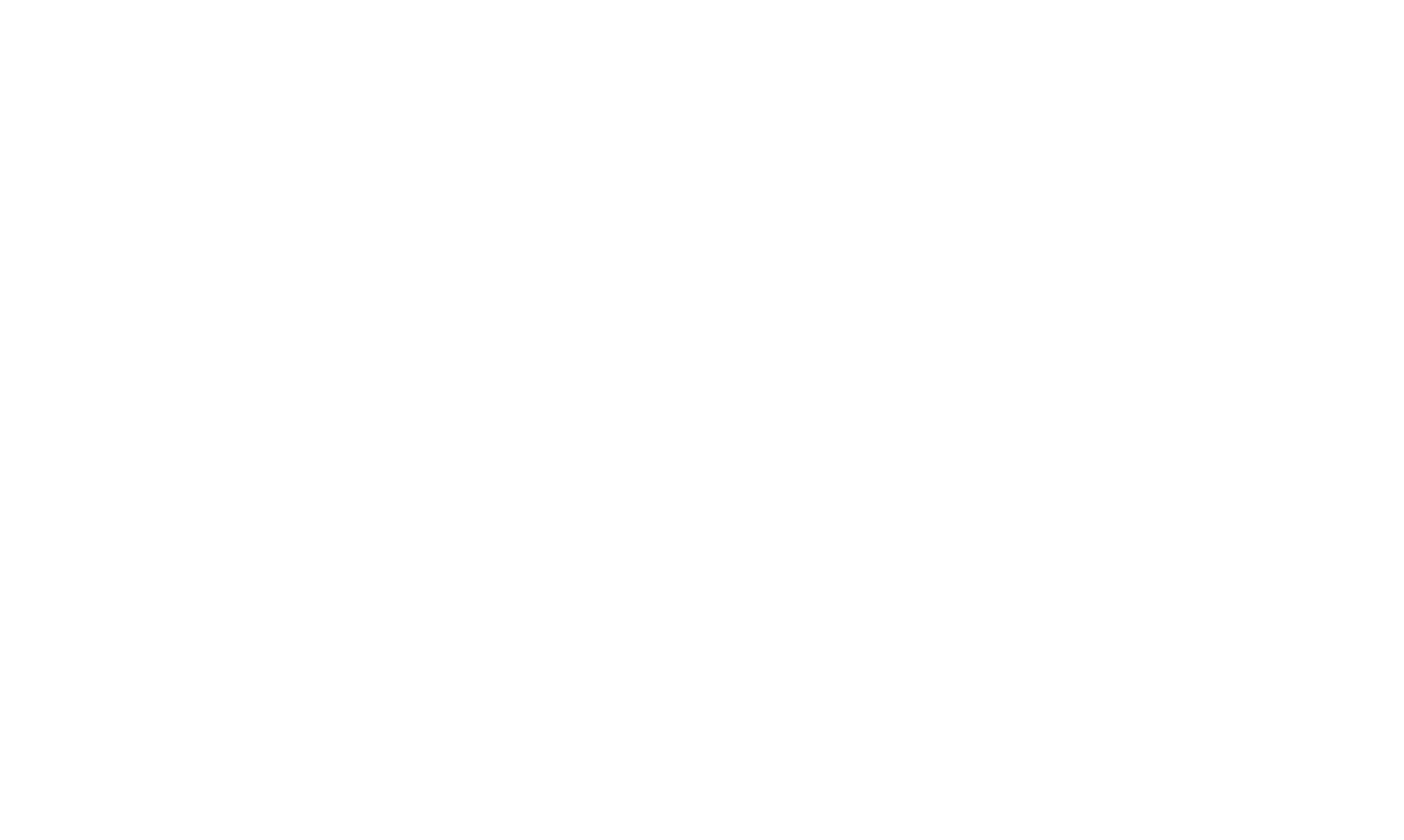 scroll, scrollTop: 0, scrollLeft: 0, axis: both 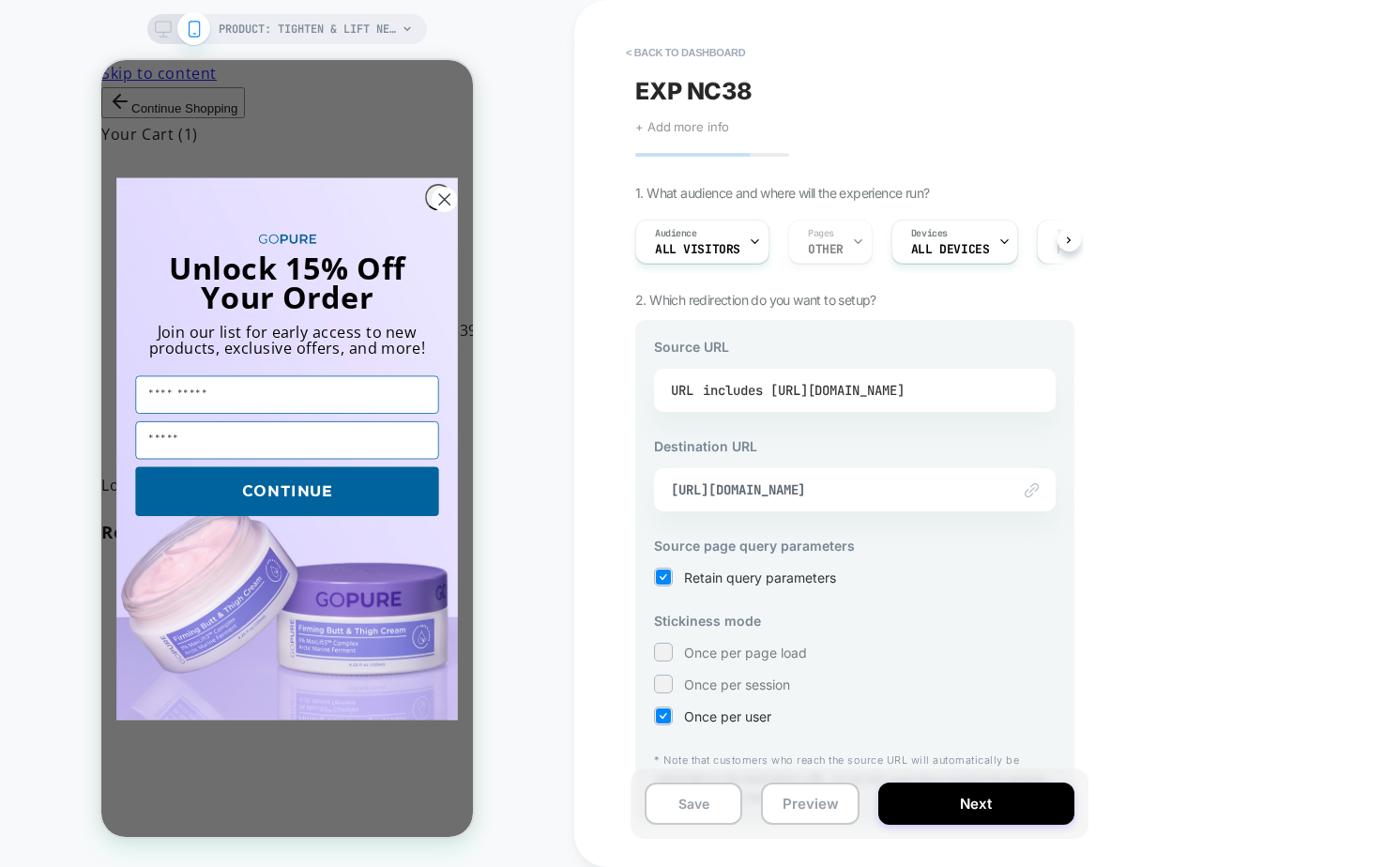 click on "includes   [URL][DOMAIN_NAME]" at bounding box center [803, 390] 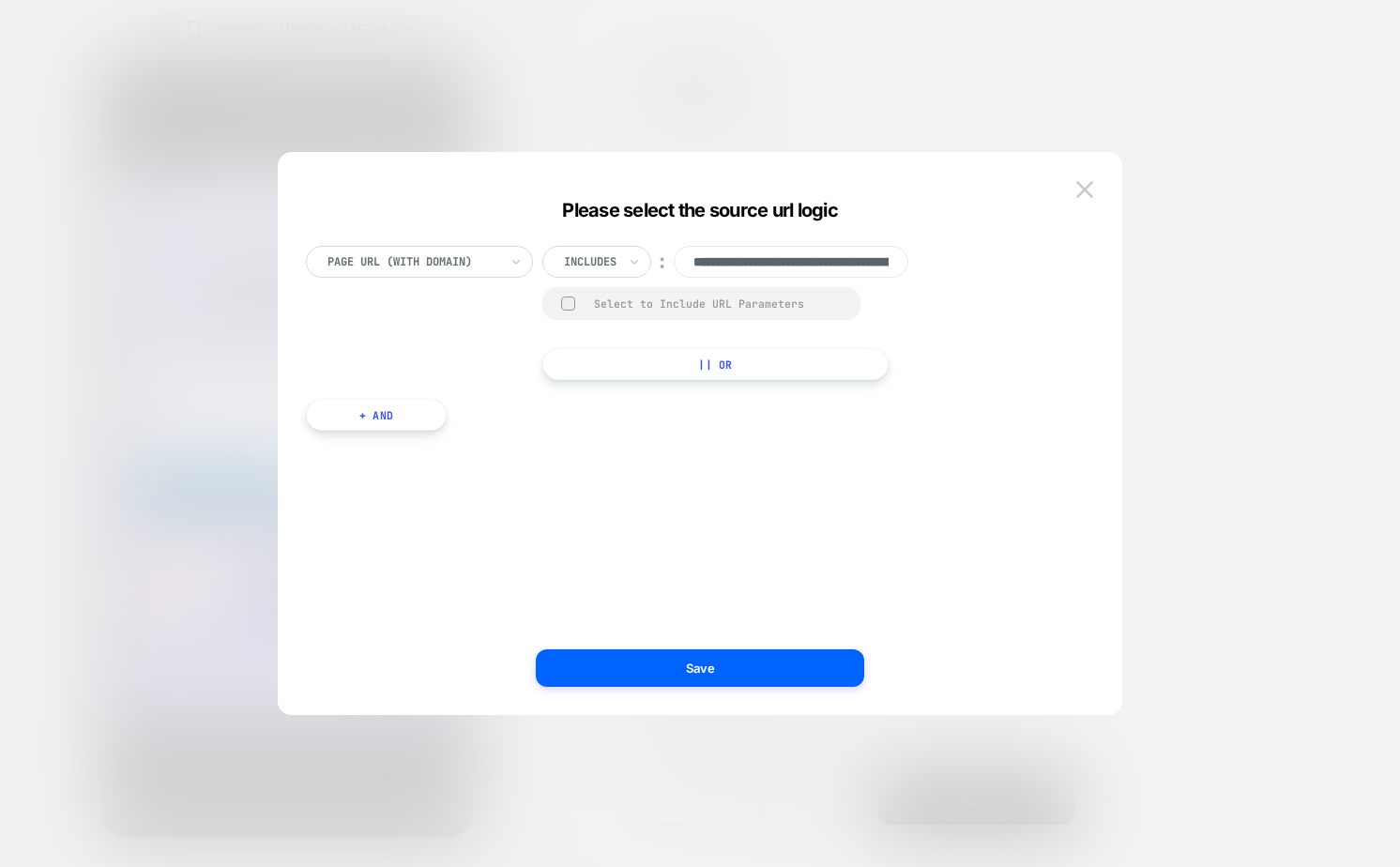 scroll, scrollTop: 0, scrollLeft: 279, axis: horizontal 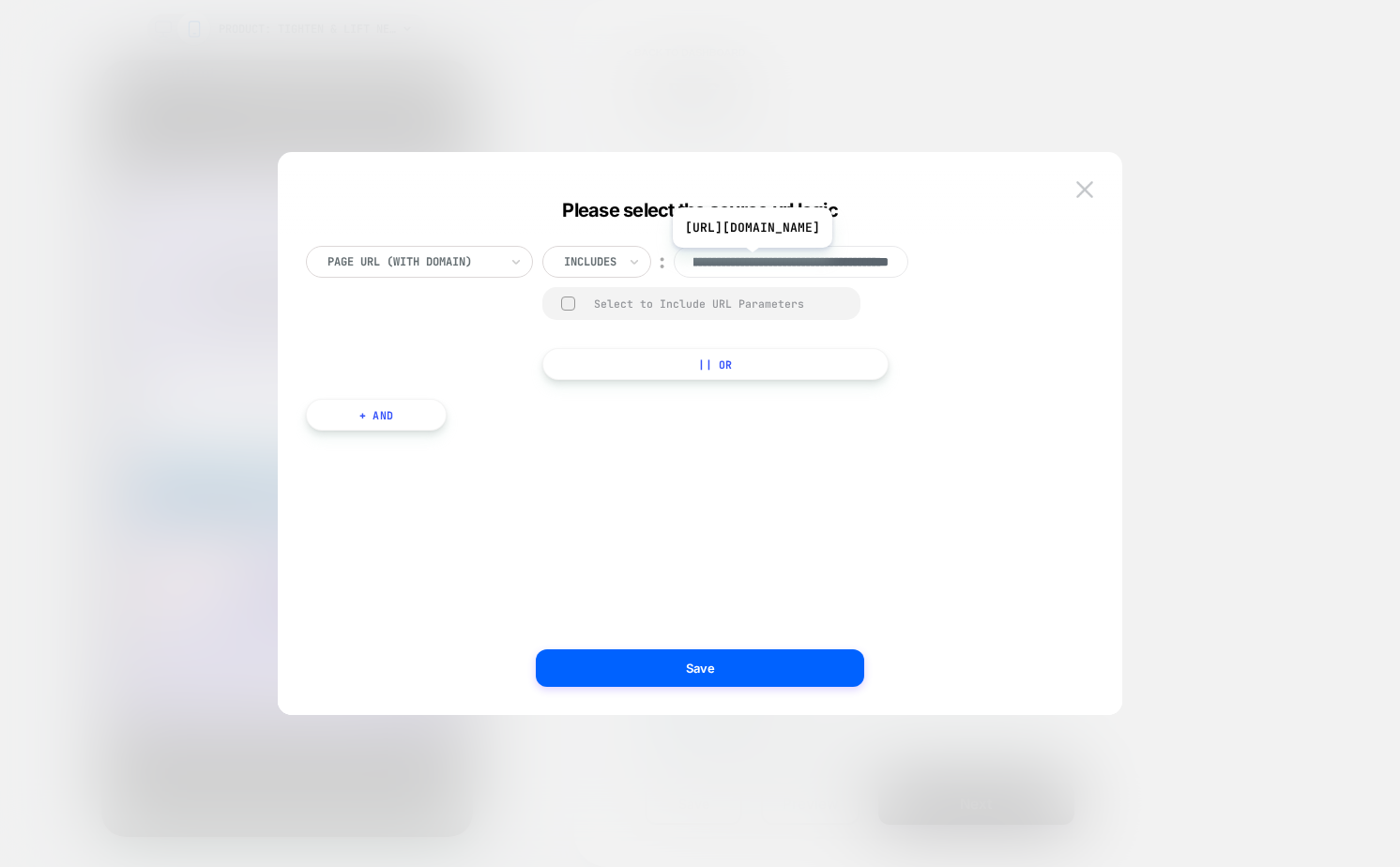 drag, startPoint x: 871, startPoint y: 262, endPoint x: 905, endPoint y: 262, distance: 34 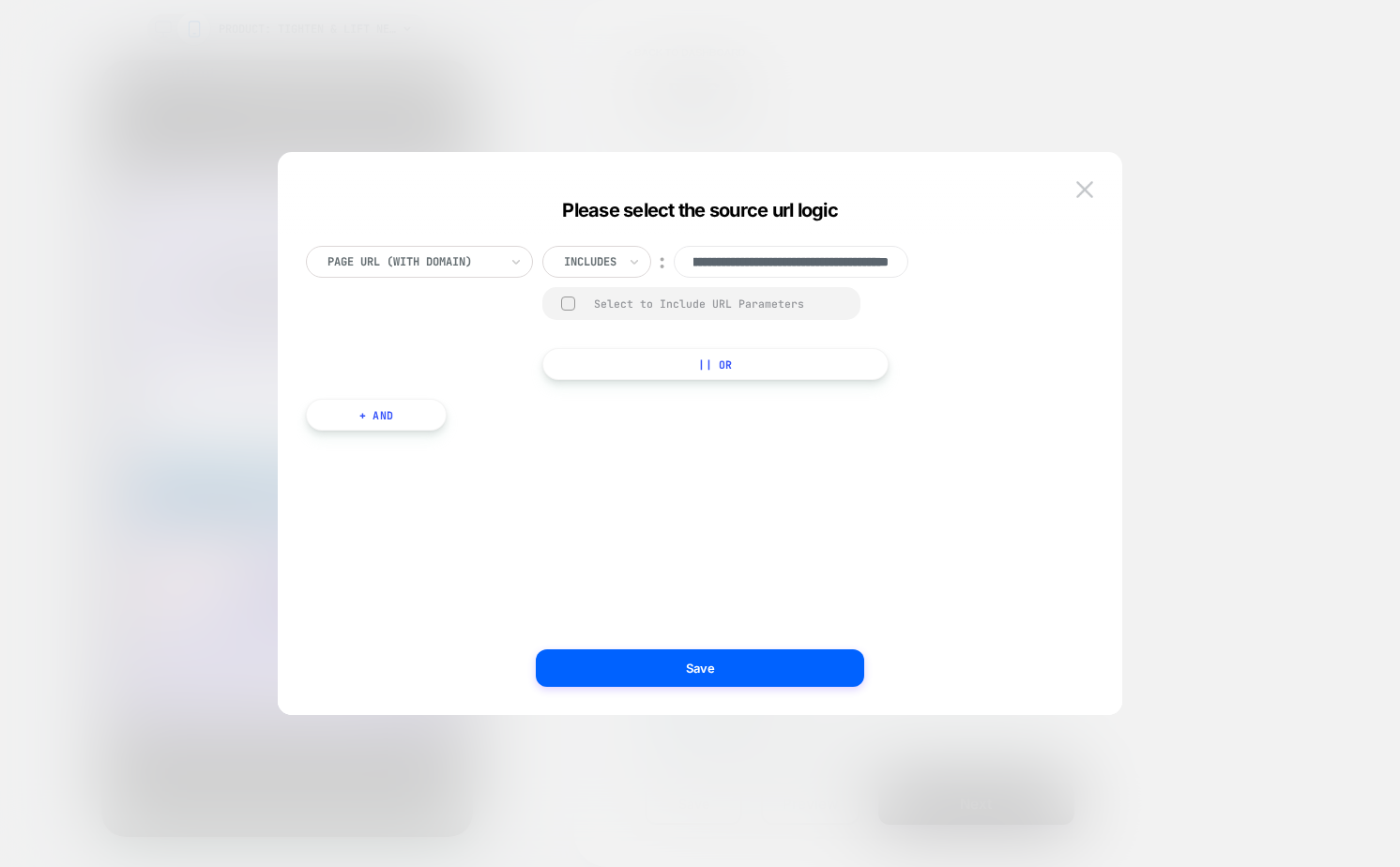 scroll, scrollTop: 0, scrollLeft: 0, axis: both 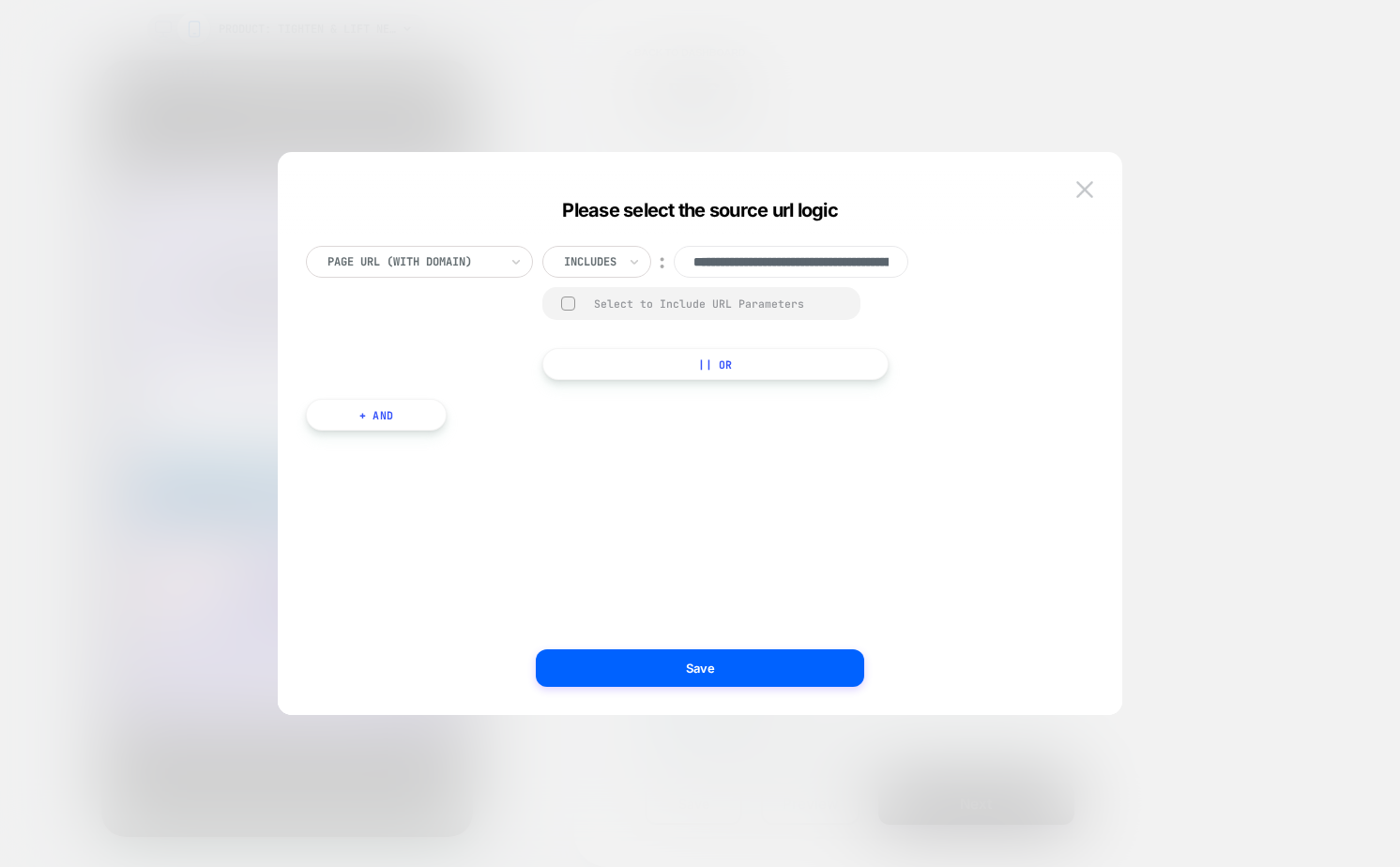 click at bounding box center [700, 434] 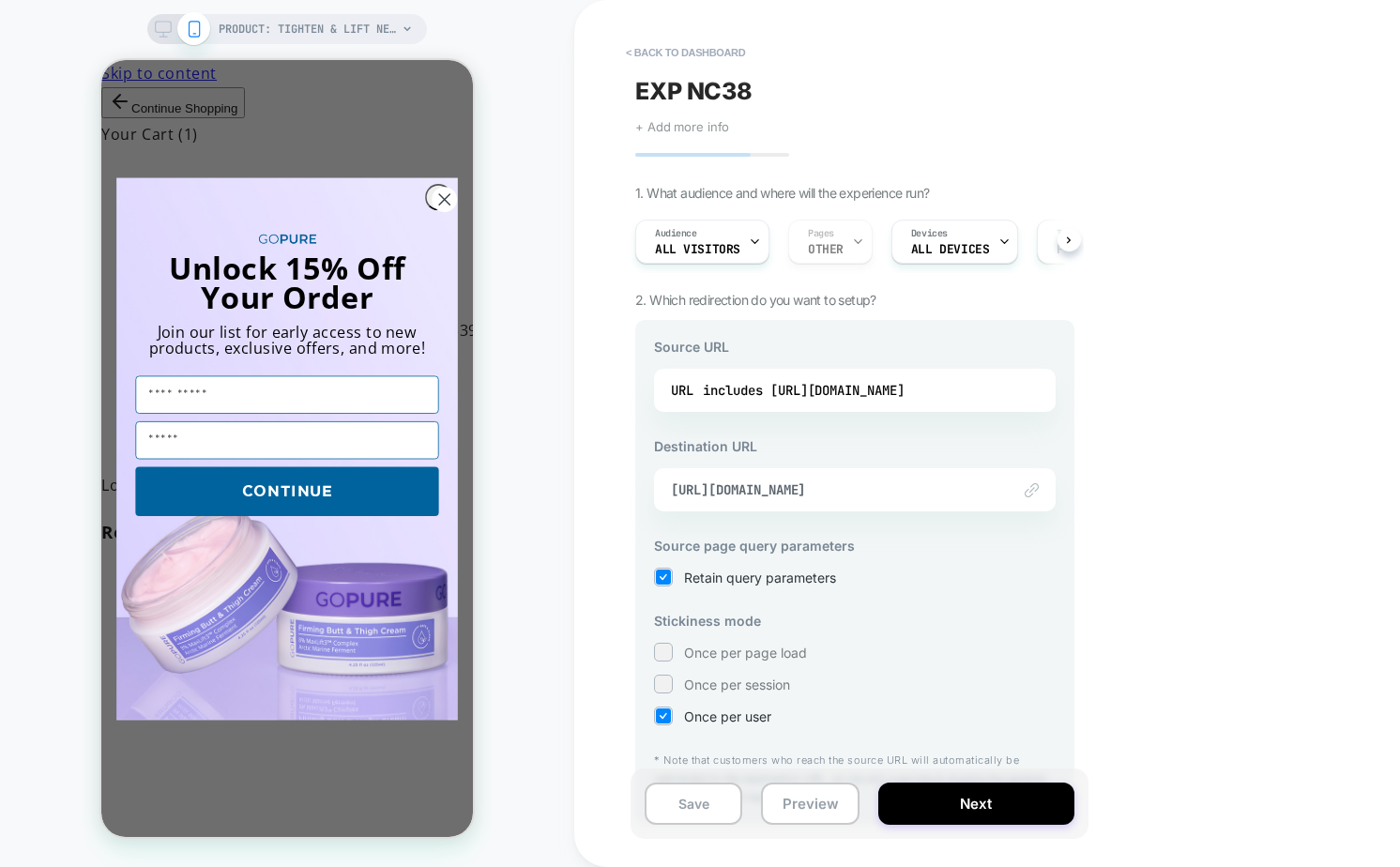 click 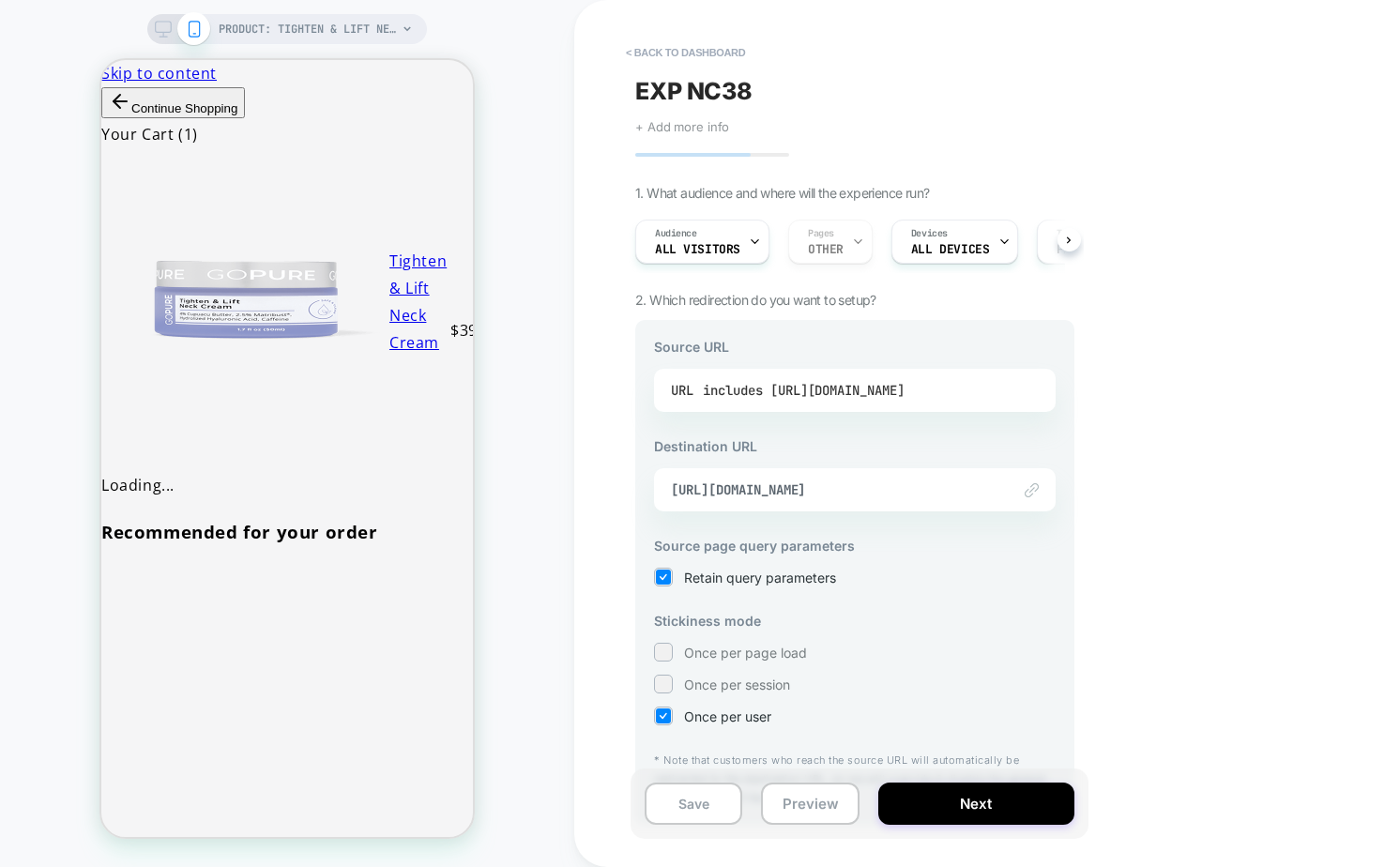 click on "includes   [URL][DOMAIN_NAME]" at bounding box center (803, 390) 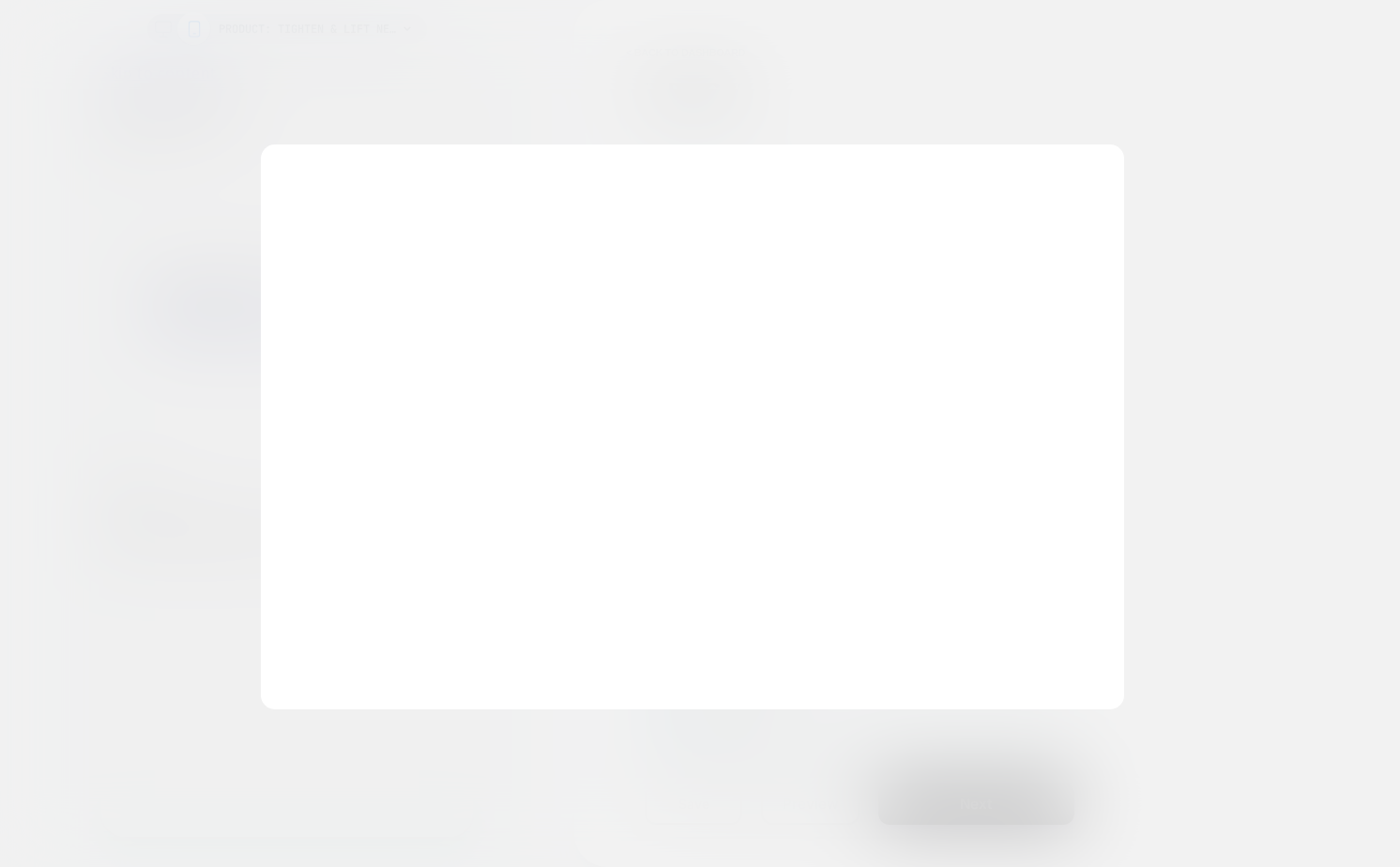 click on "**********" at bounding box center [692, 427] 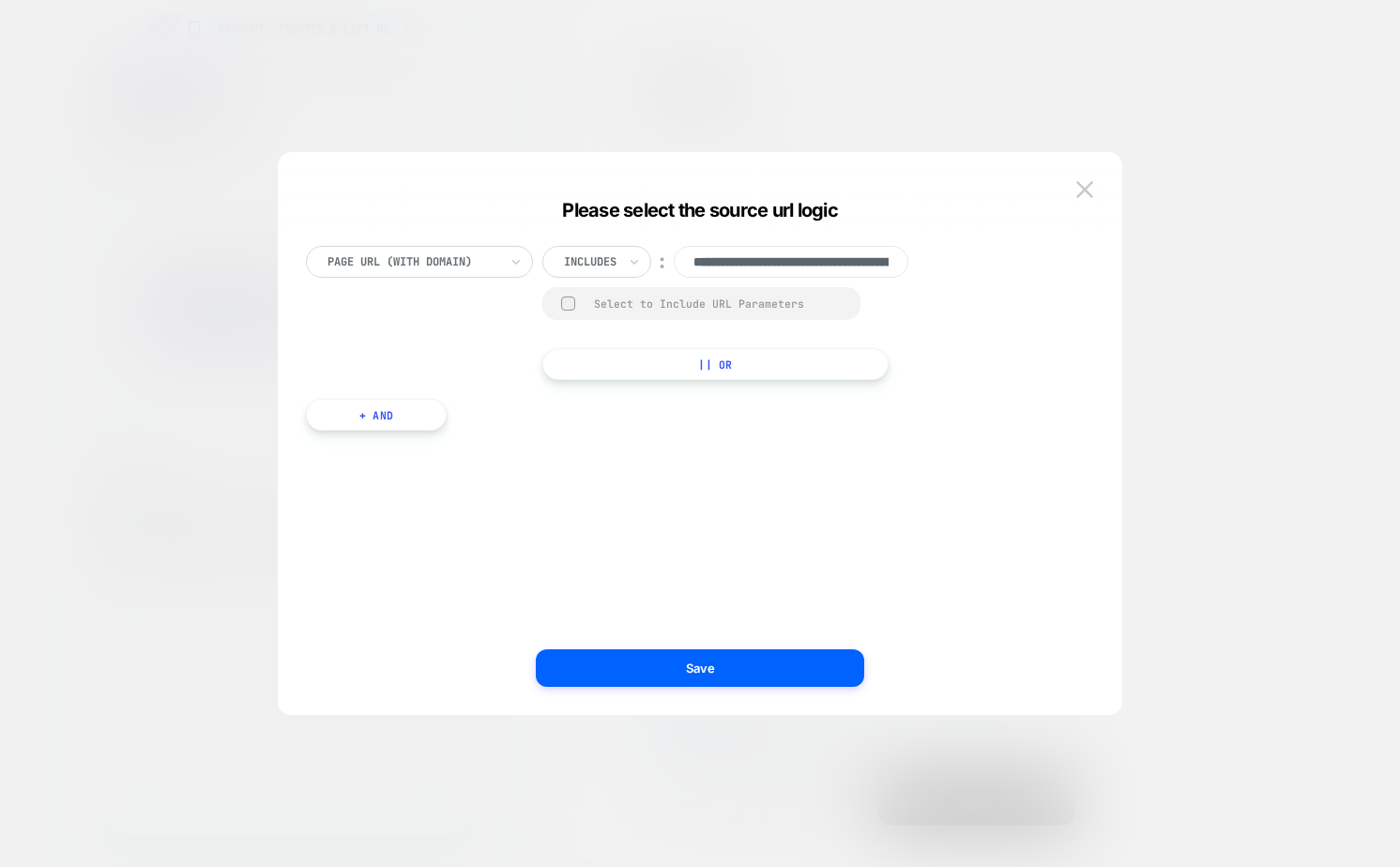 scroll, scrollTop: 0, scrollLeft: 279, axis: horizontal 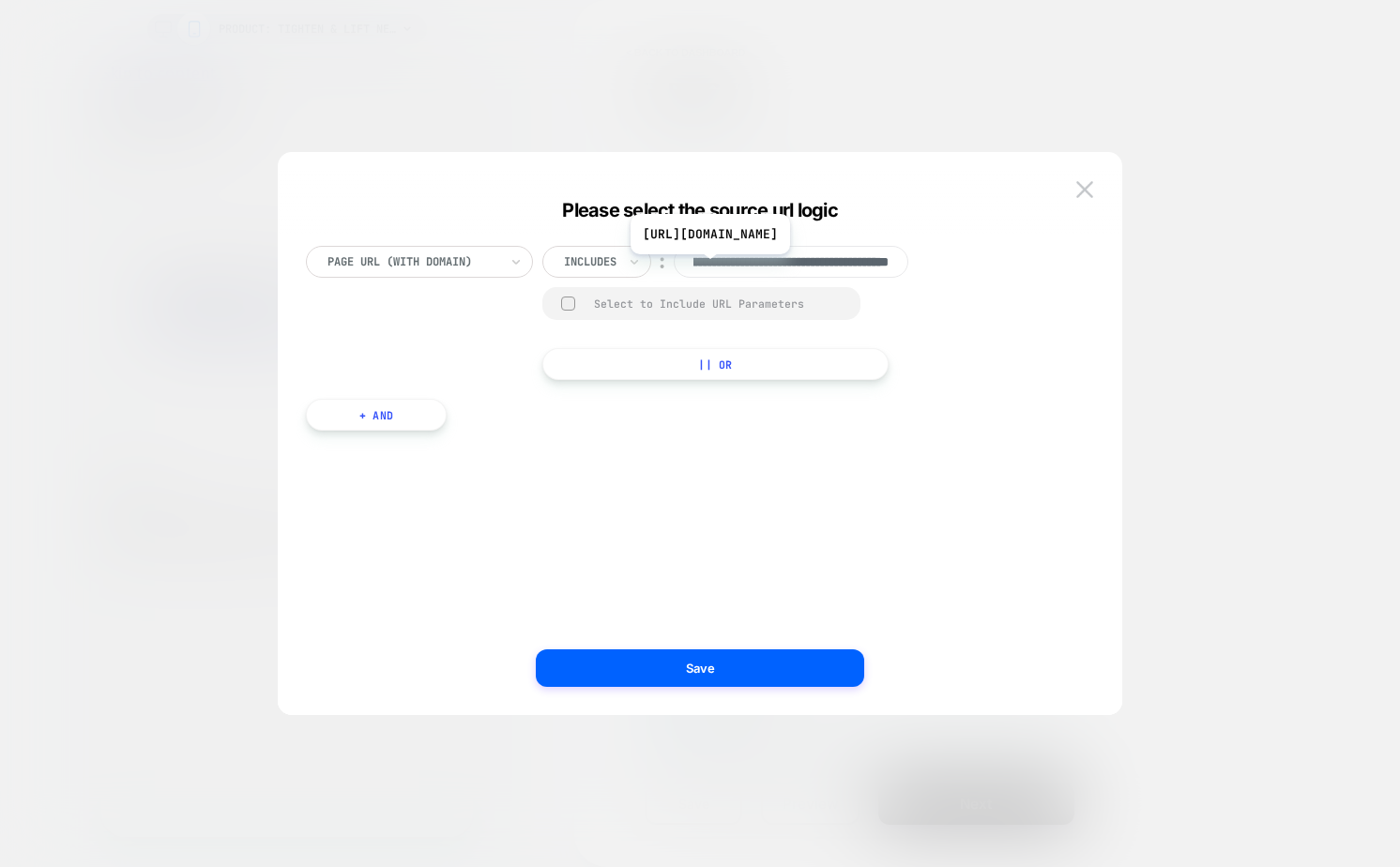 click on "**********" at bounding box center (791, 262) 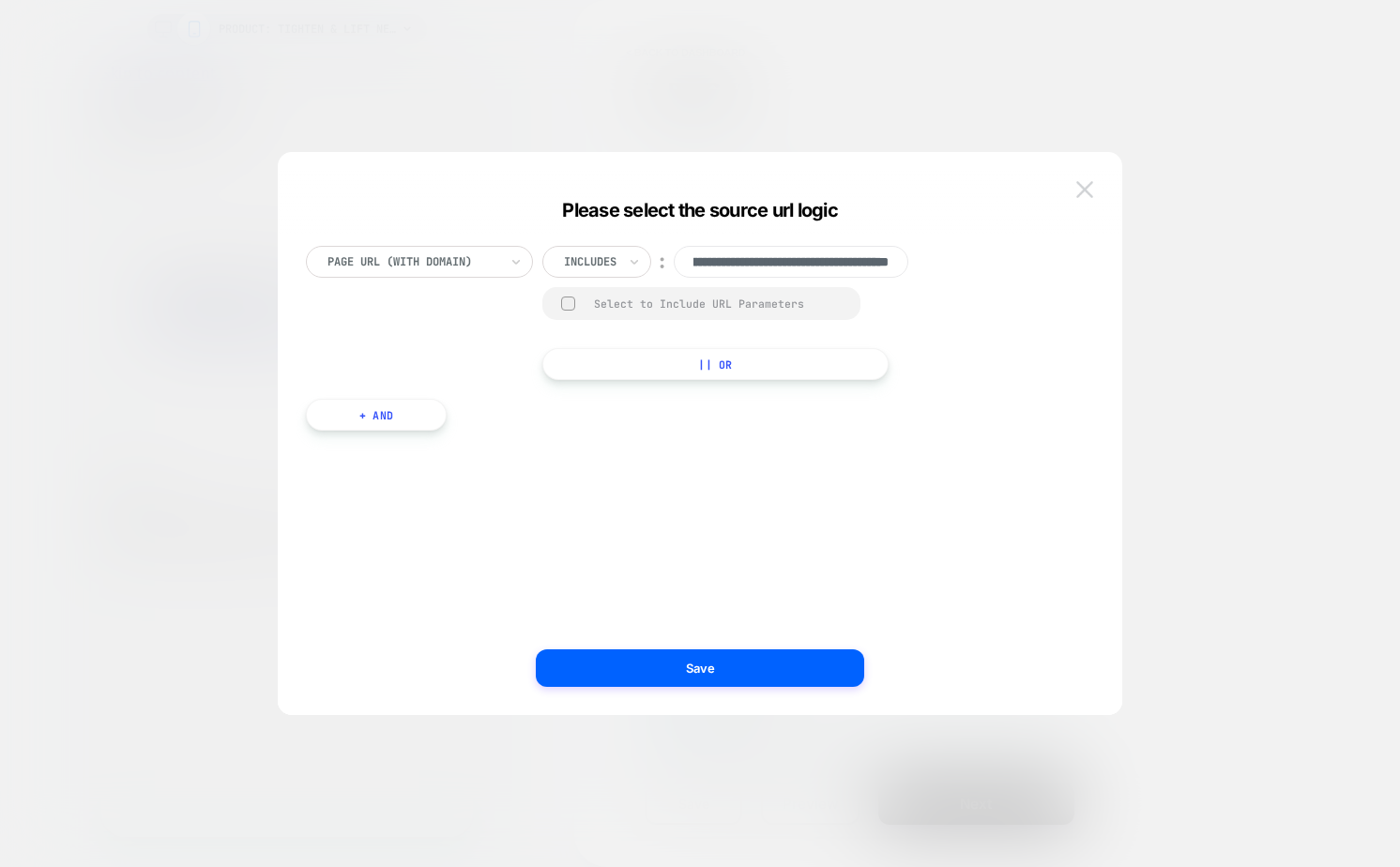 scroll, scrollTop: 0, scrollLeft: 0, axis: both 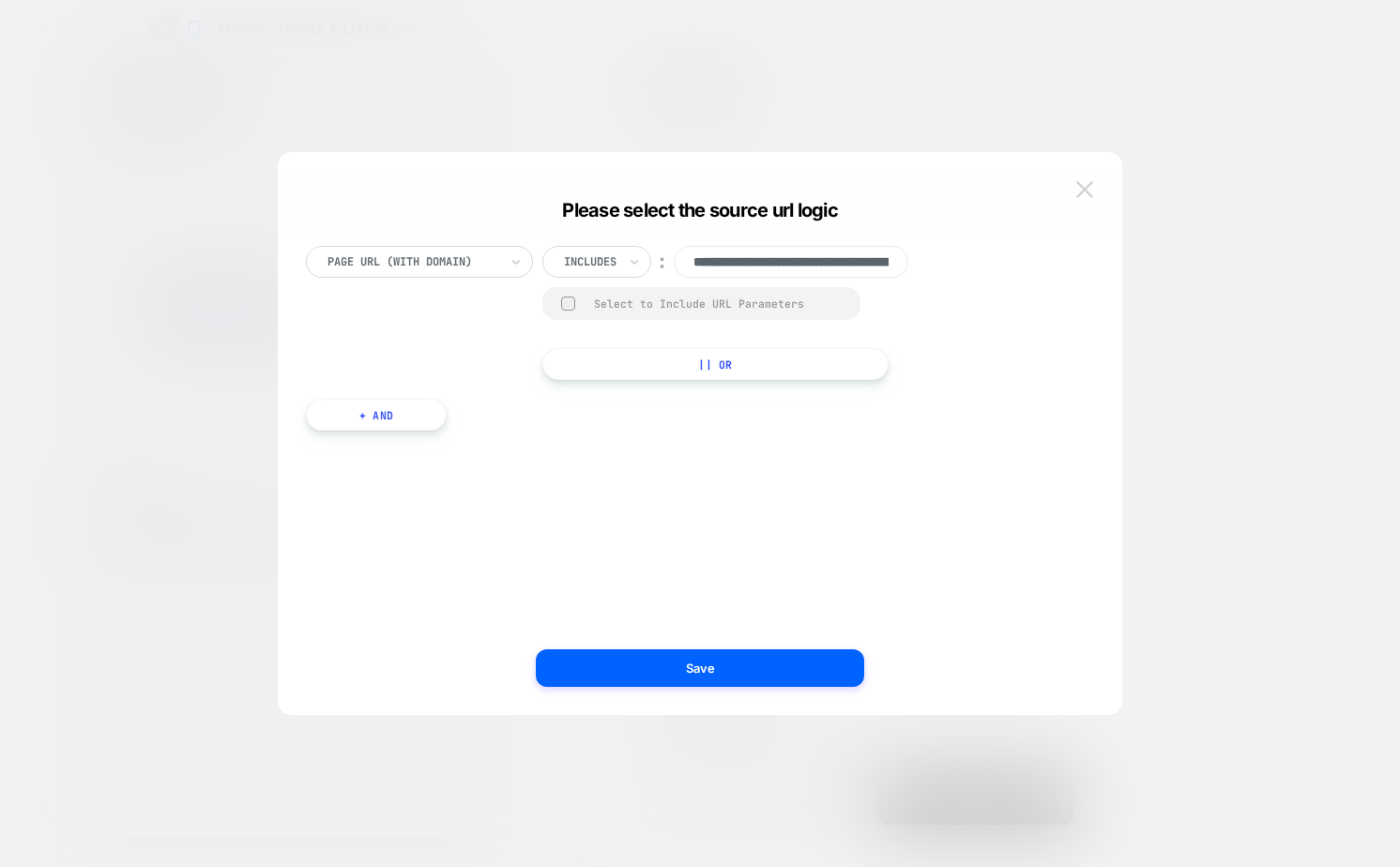 click at bounding box center [1085, 189] 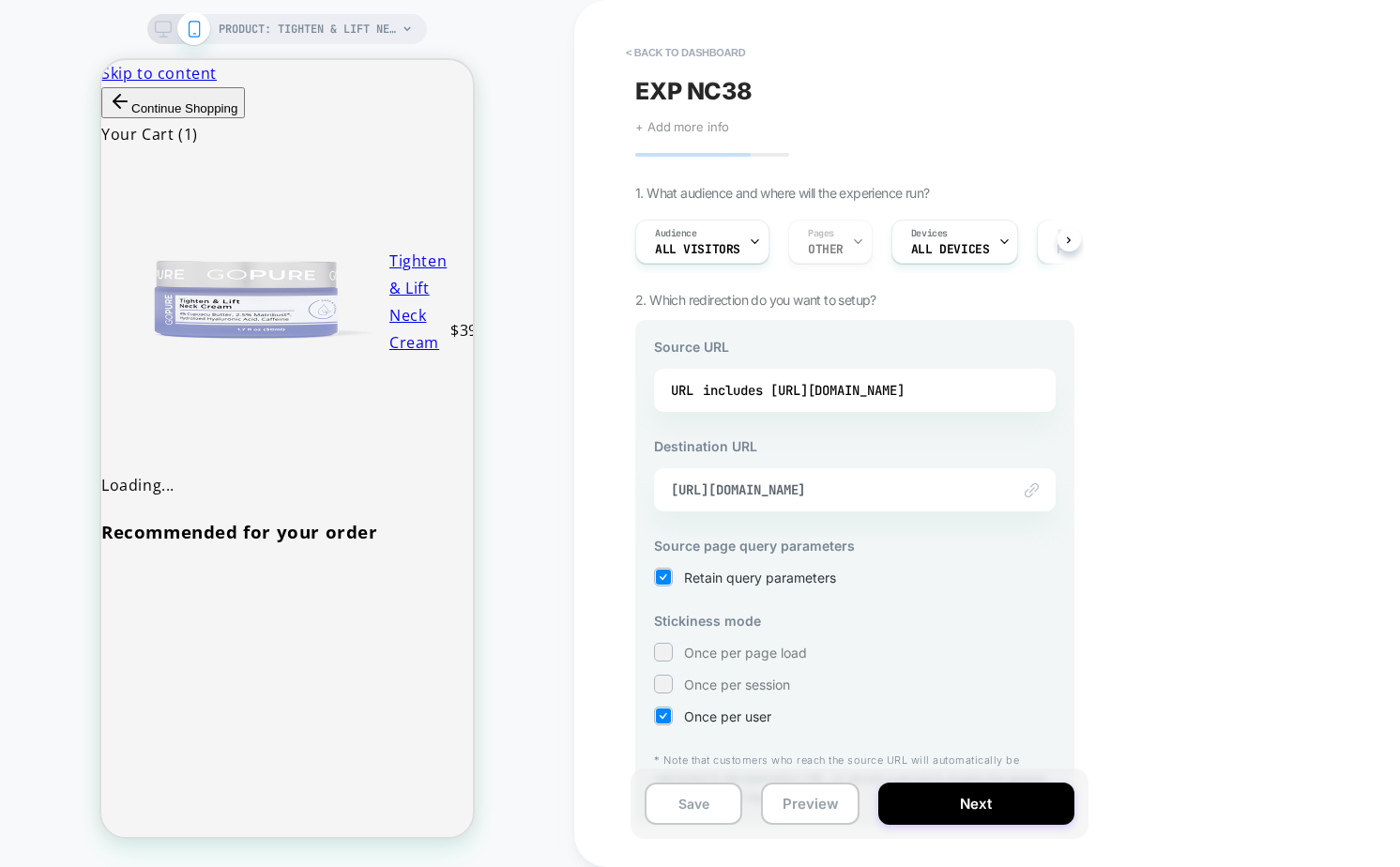 click at bounding box center (1031, 490) 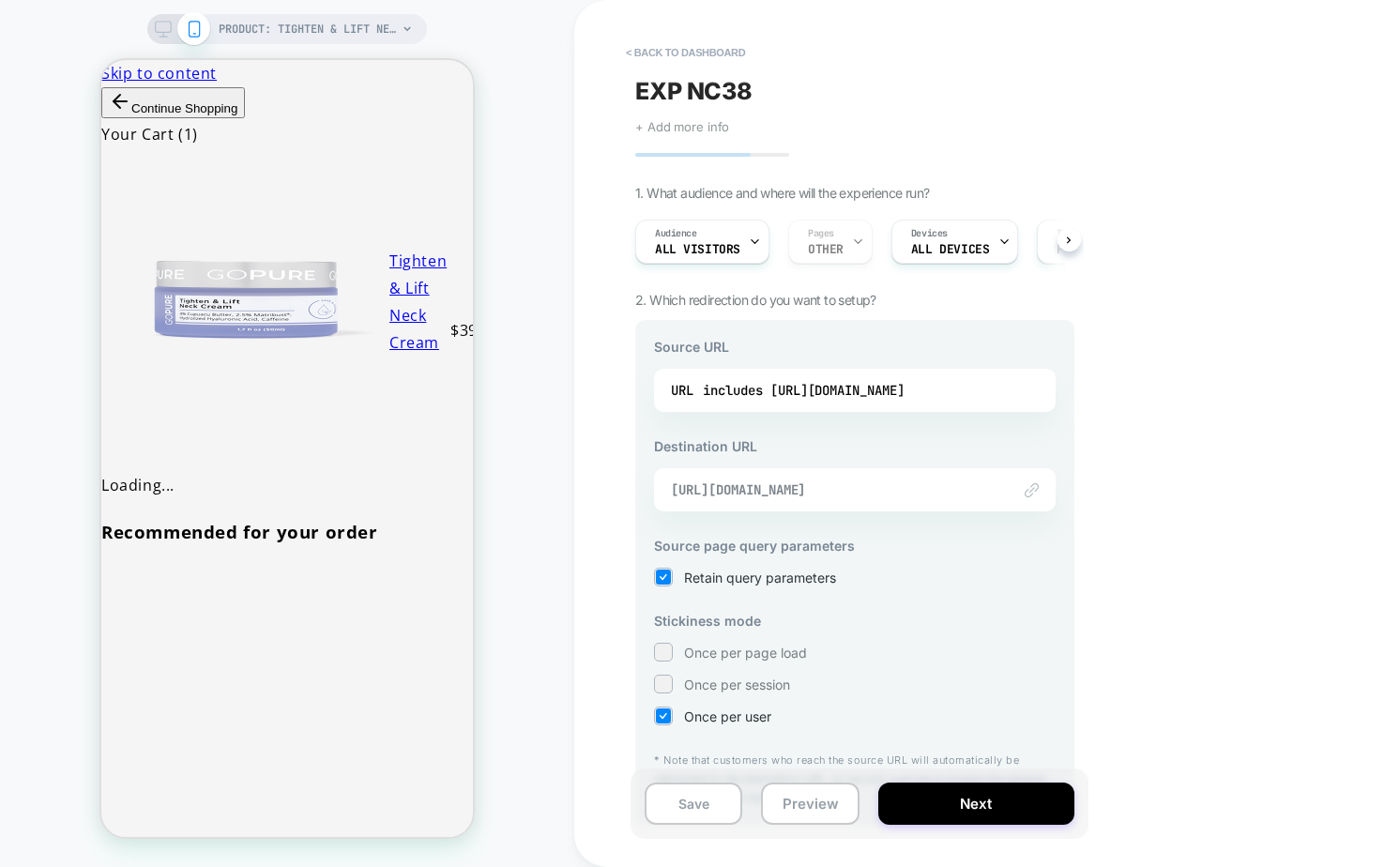 click on "[URL][DOMAIN_NAME]" at bounding box center (831, 490) 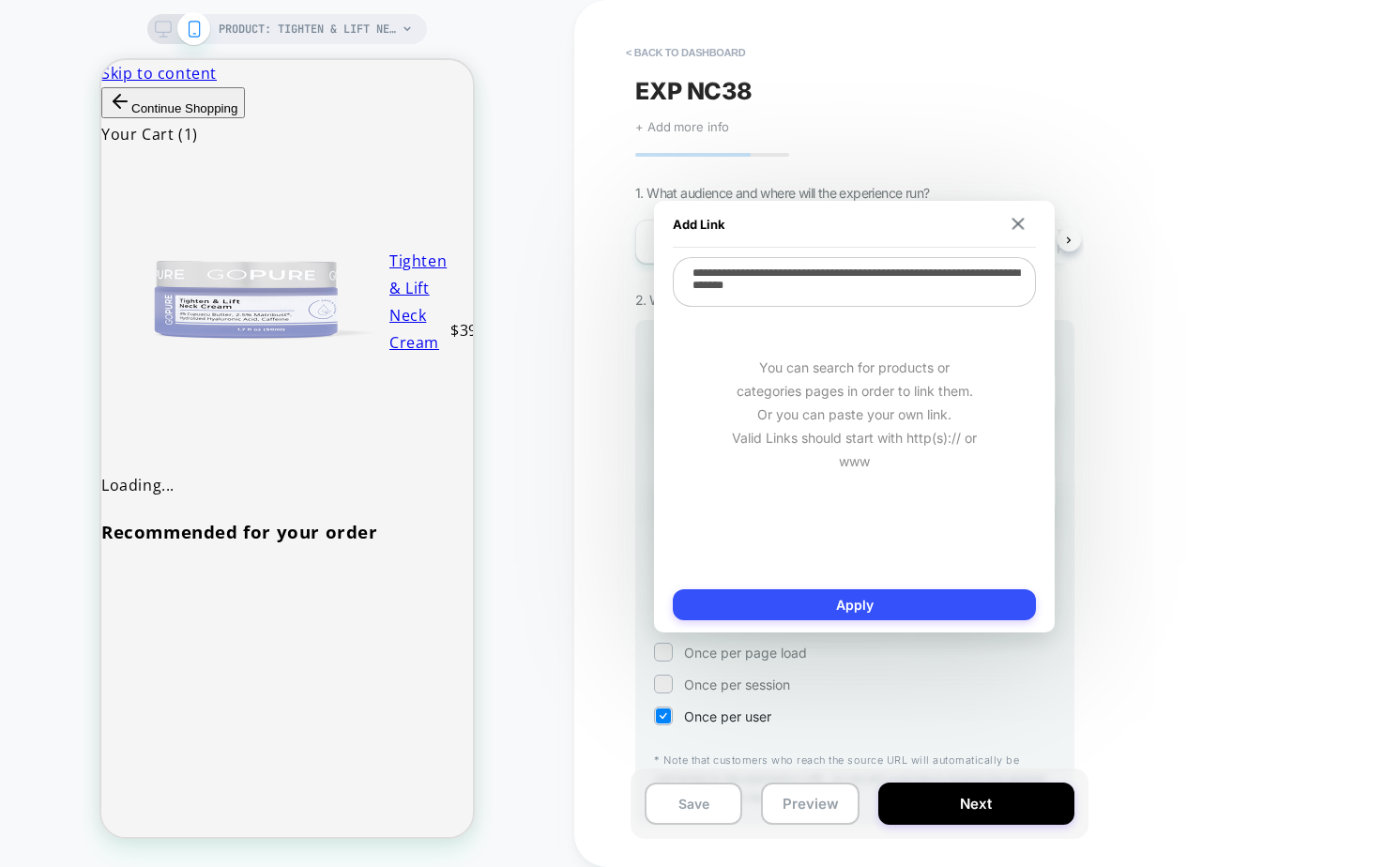 click on "**********" at bounding box center [854, 281] 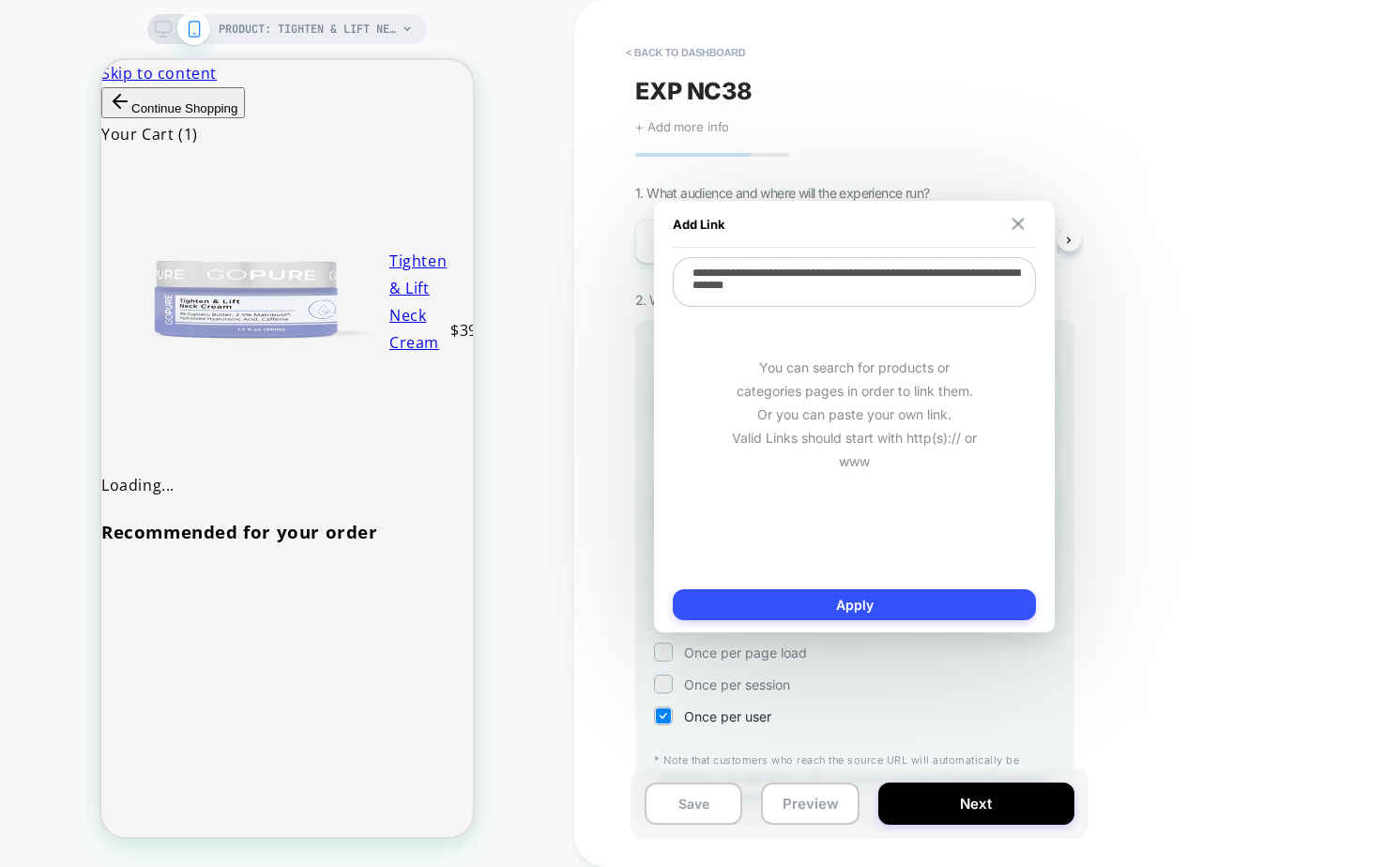 click at bounding box center (1018, 223) 